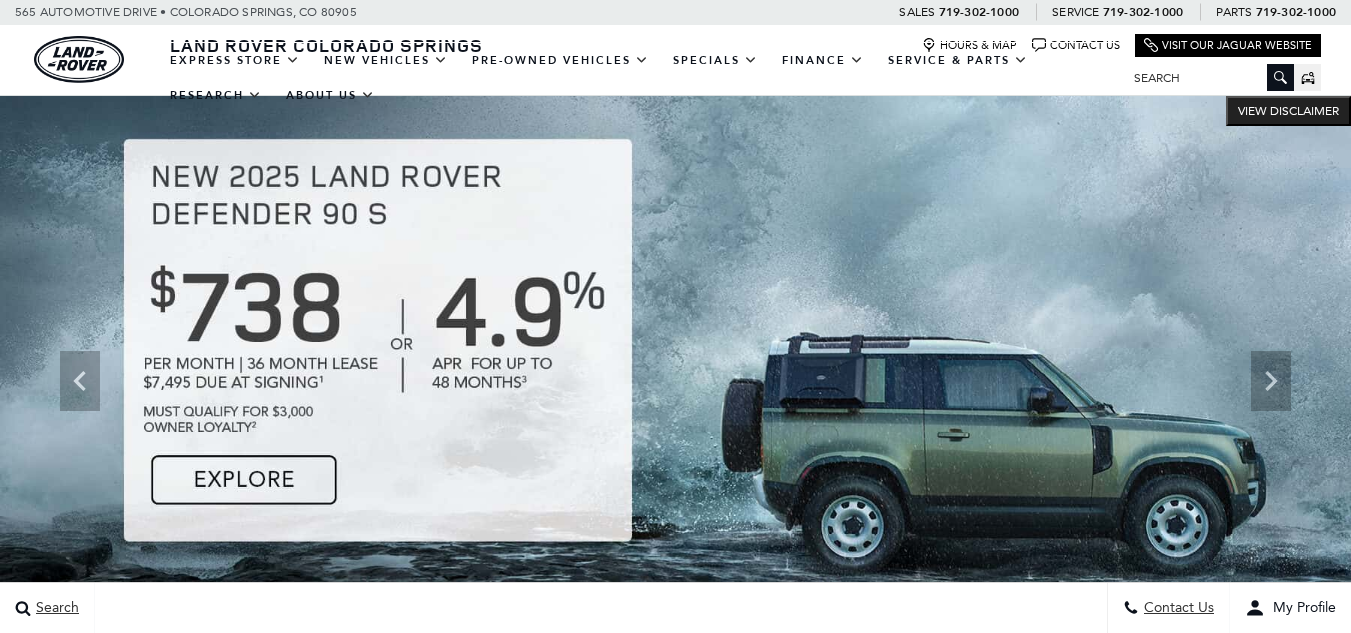 scroll, scrollTop: 0, scrollLeft: 0, axis: both 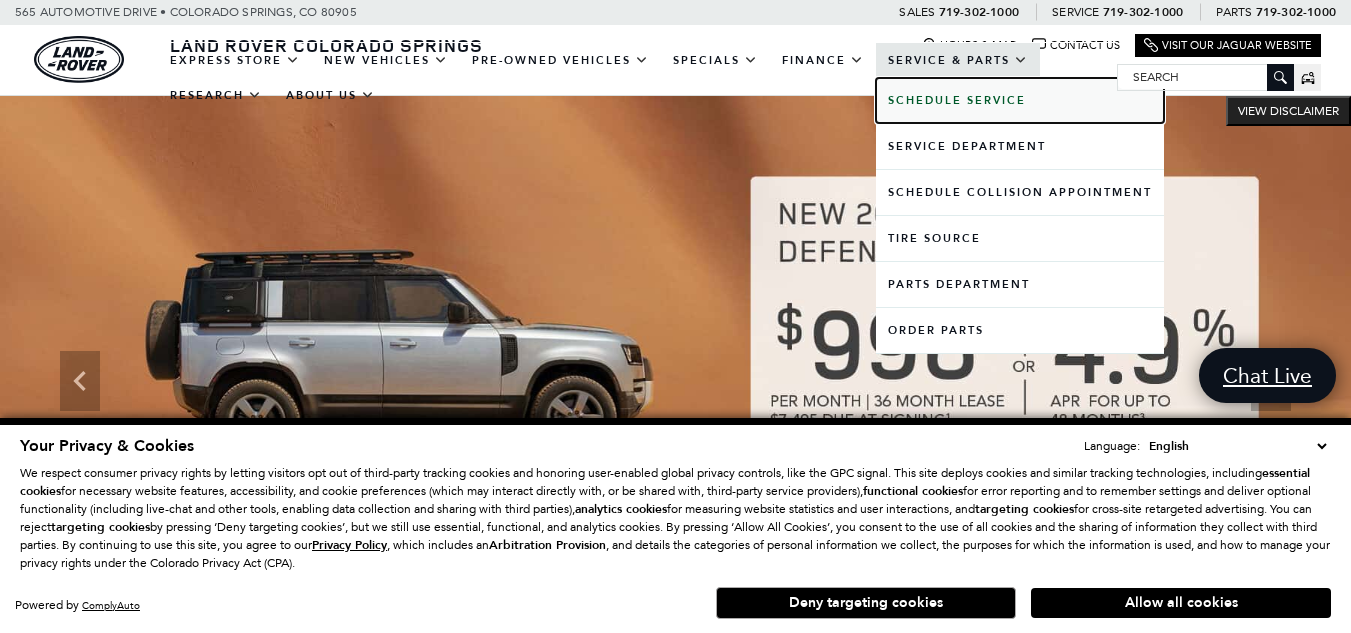 click on "Schedule Service" at bounding box center (957, 100) 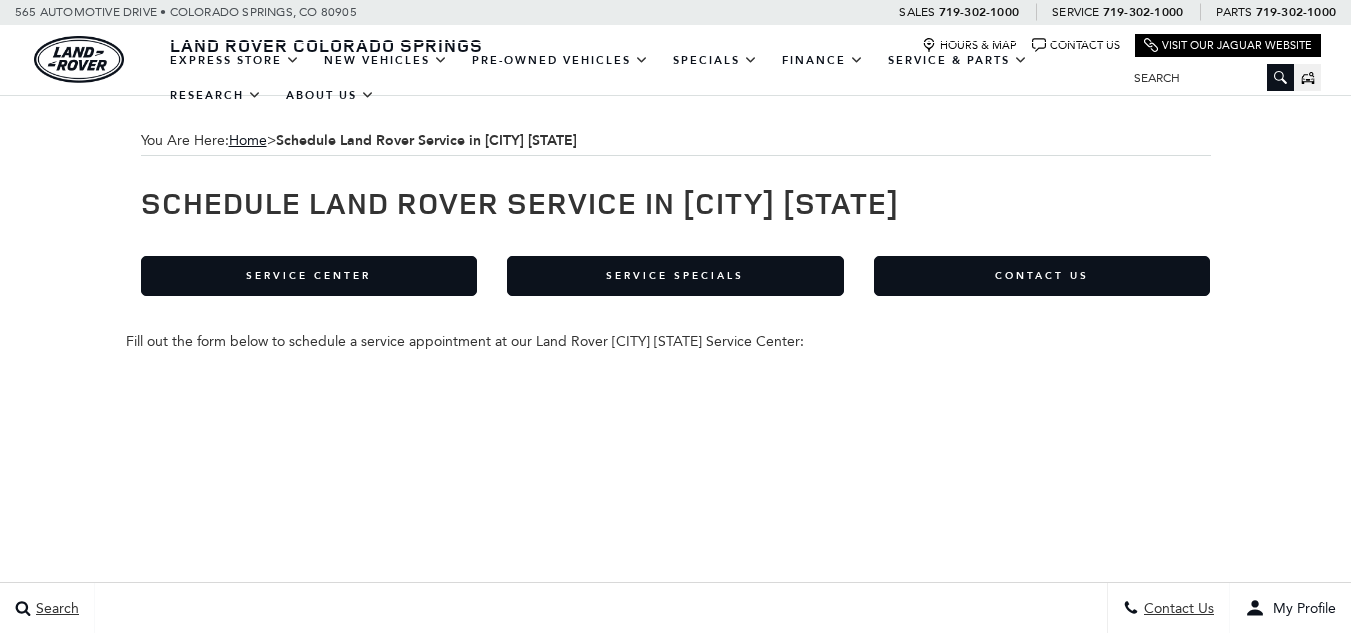 scroll, scrollTop: 0, scrollLeft: 0, axis: both 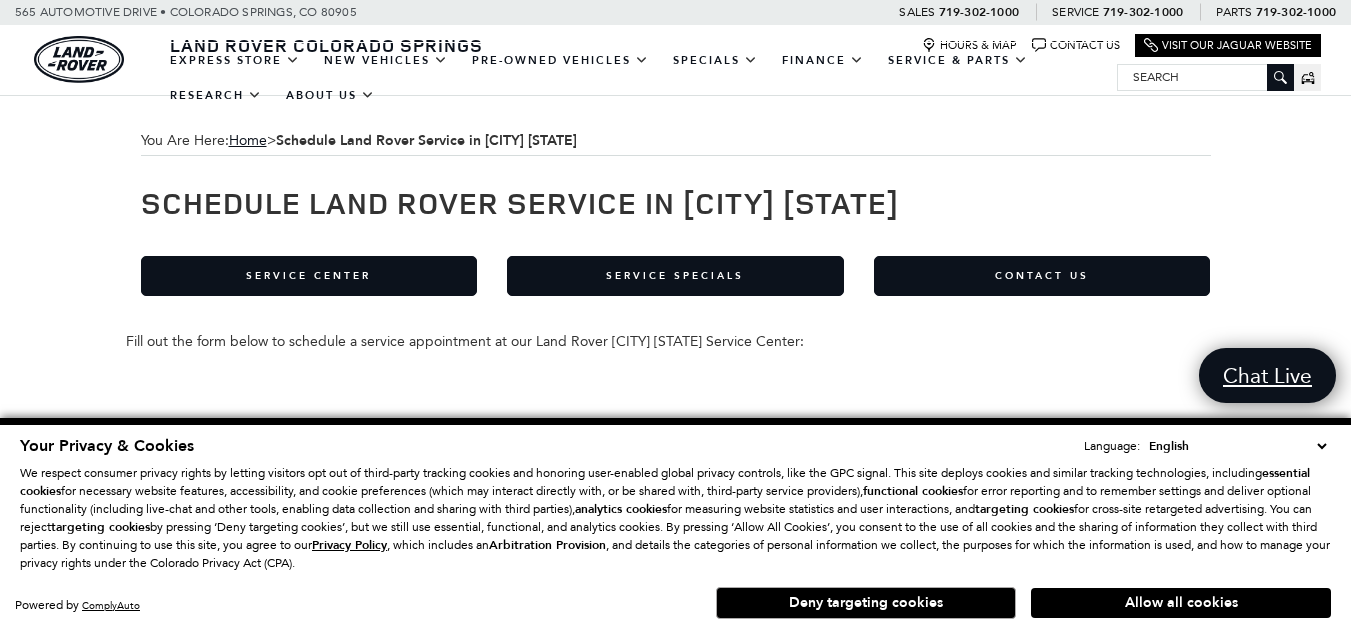 click 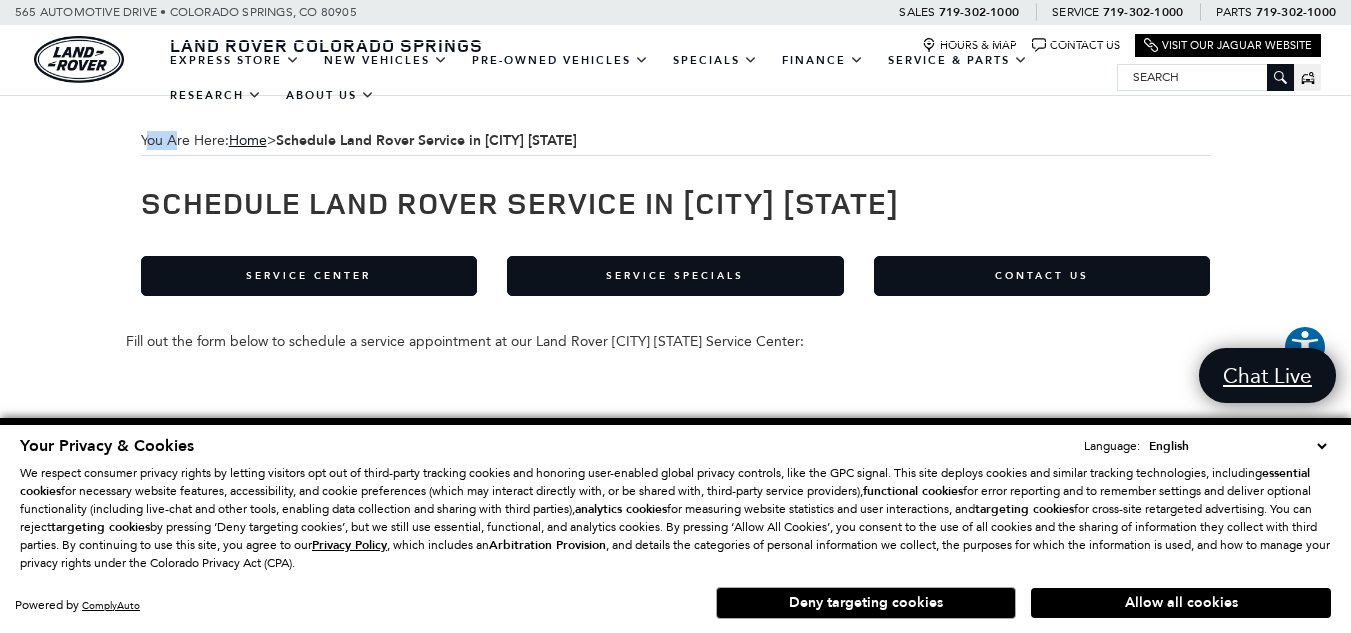 click 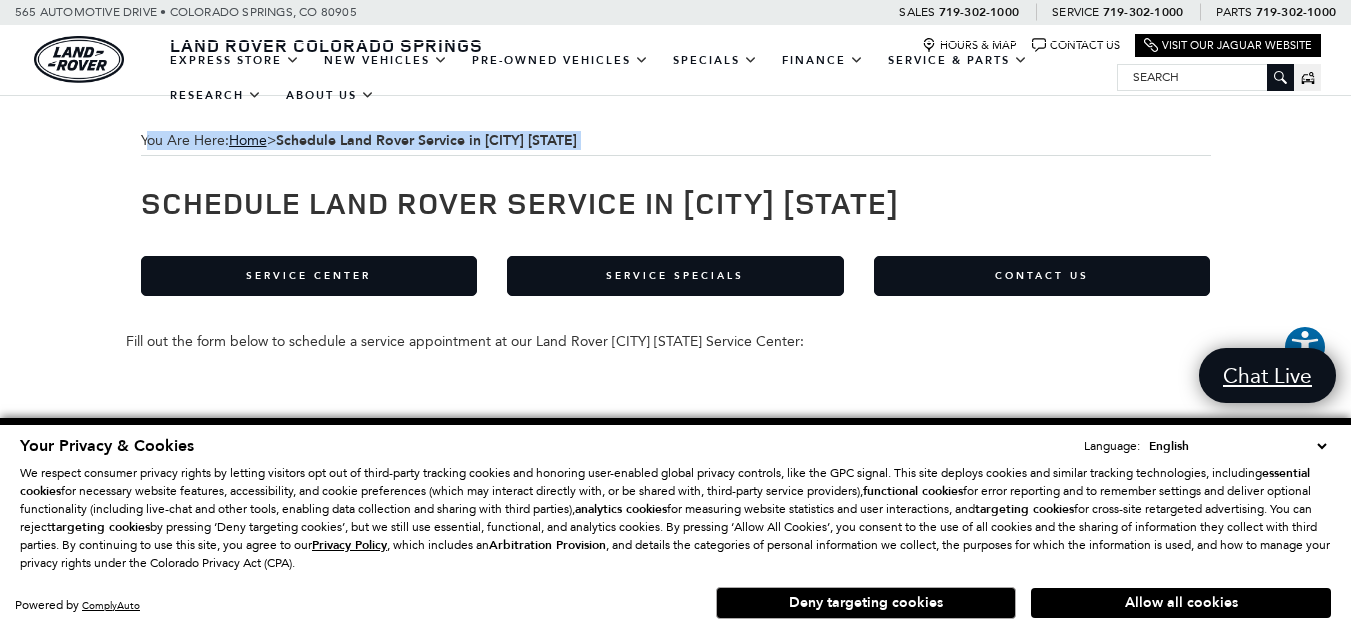 click 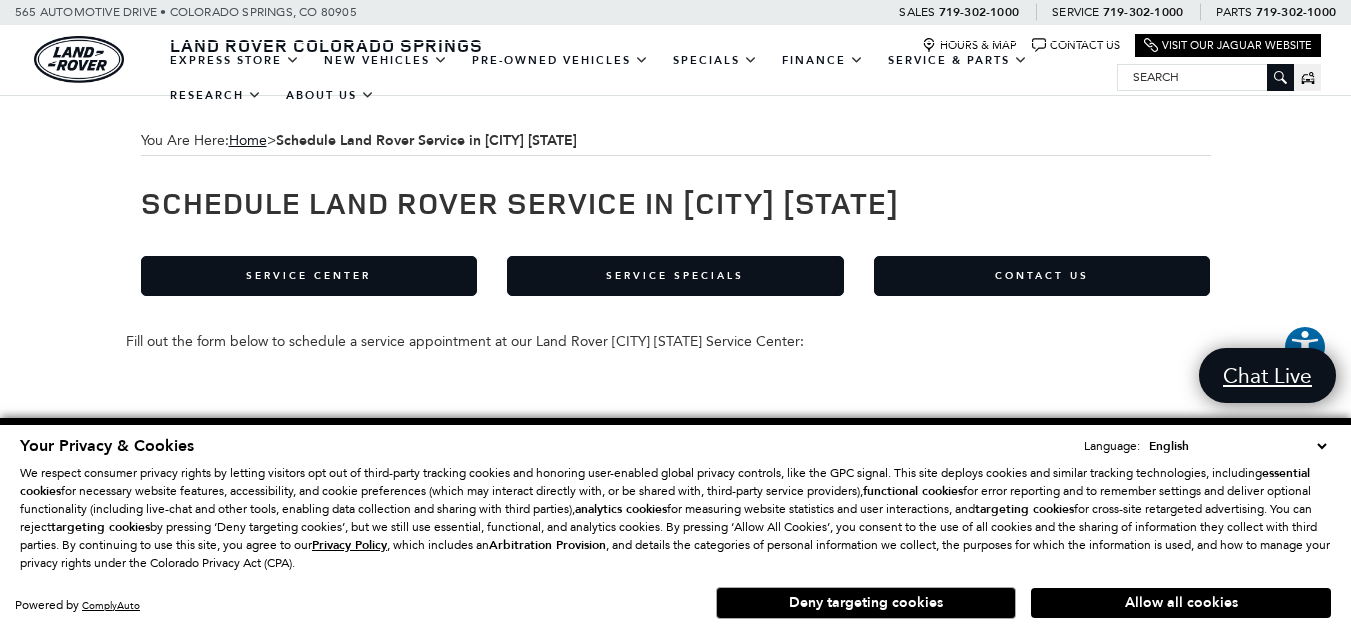click 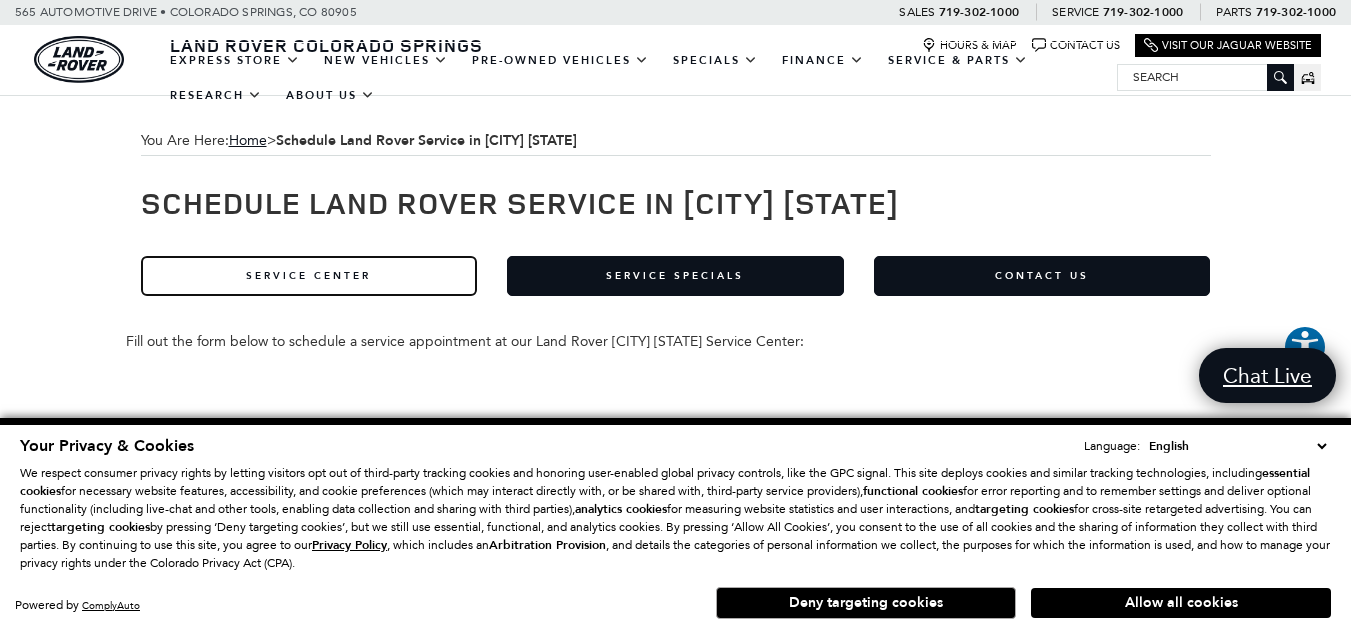 click on "Service Center" at bounding box center (309, 276) 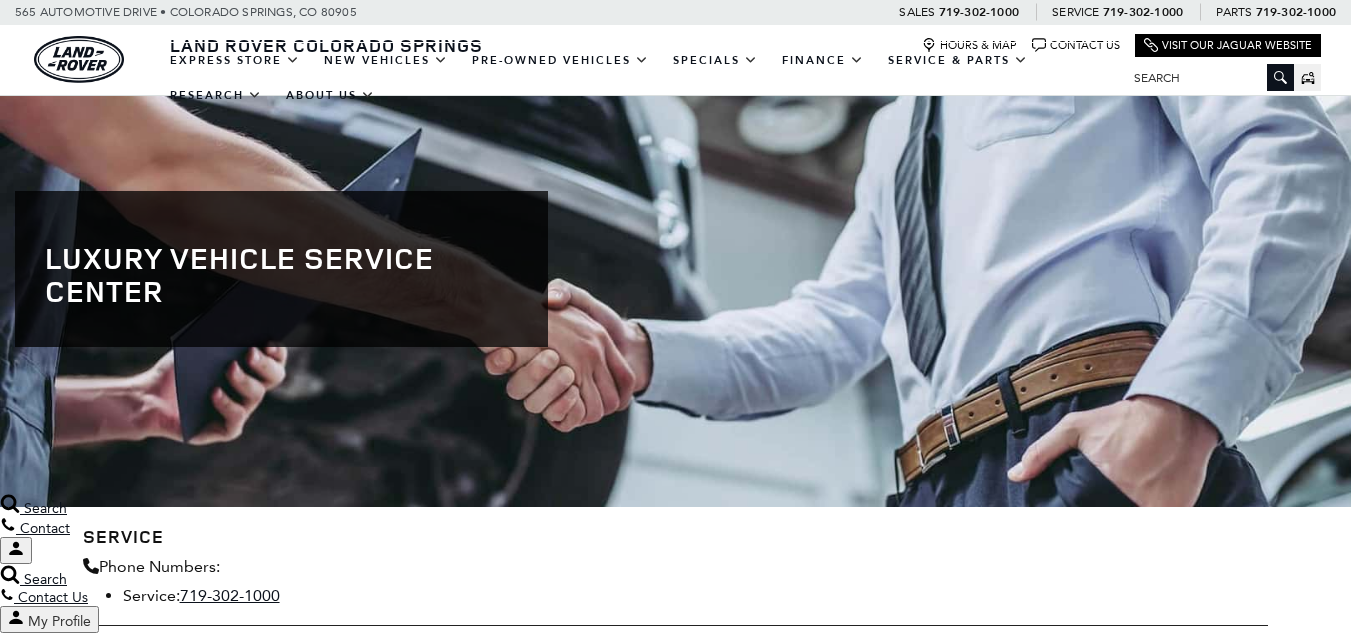 scroll, scrollTop: 0, scrollLeft: 0, axis: both 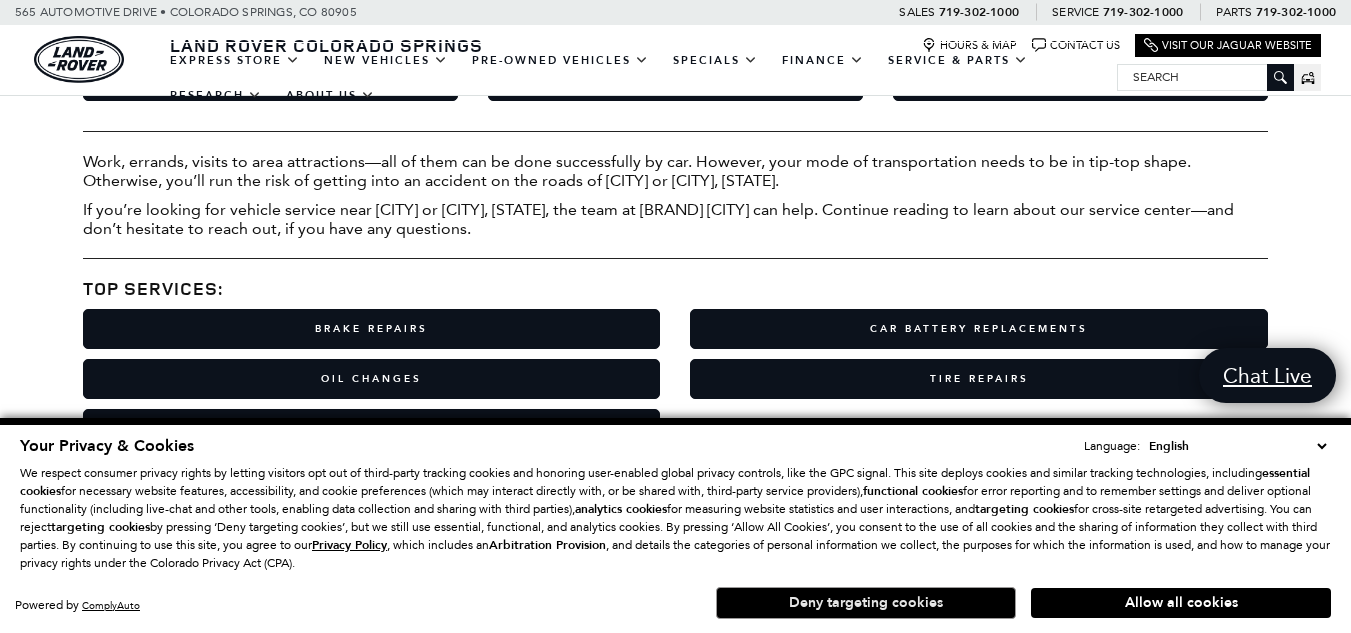 click on "Deny targeting cookies" at bounding box center [866, 603] 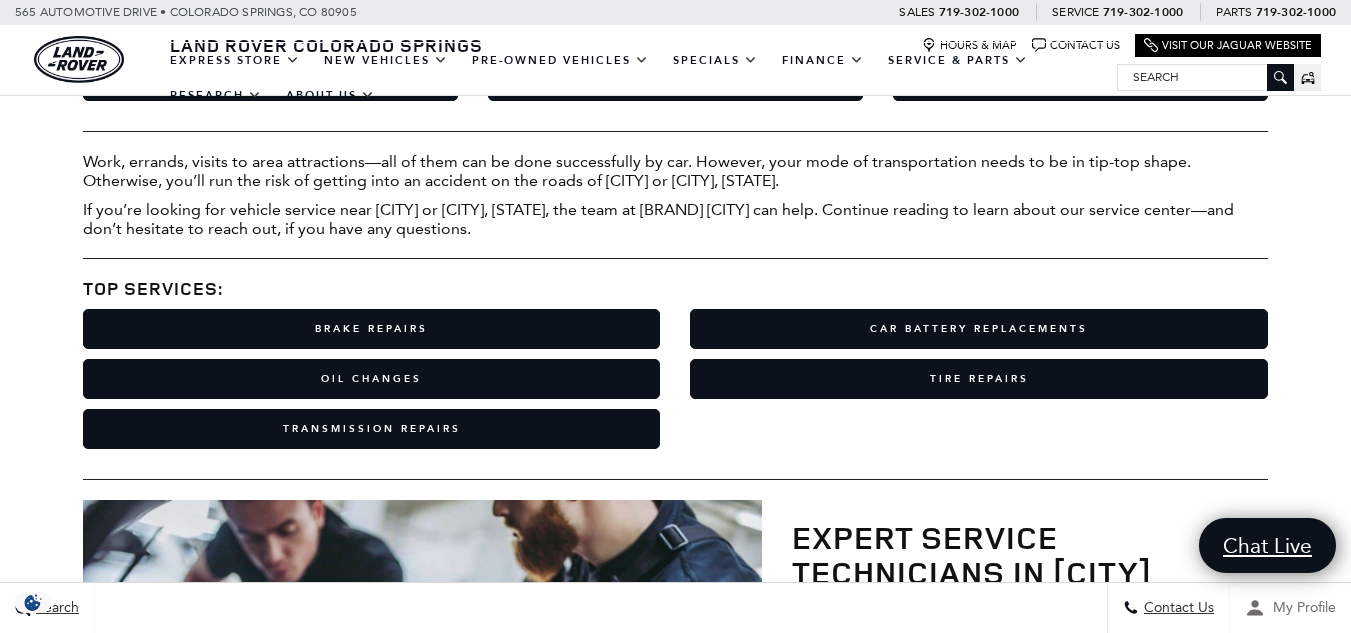 click on "My Profile" at bounding box center [1300, 608] 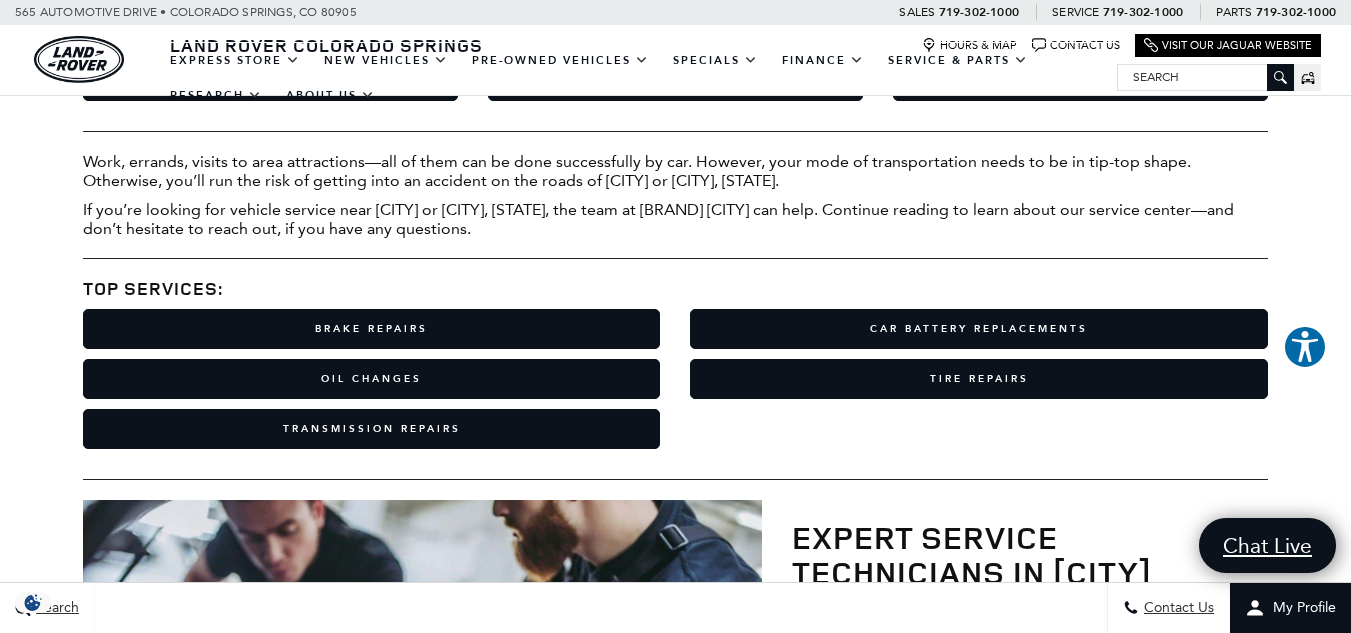 click at bounding box center (675, 5730) 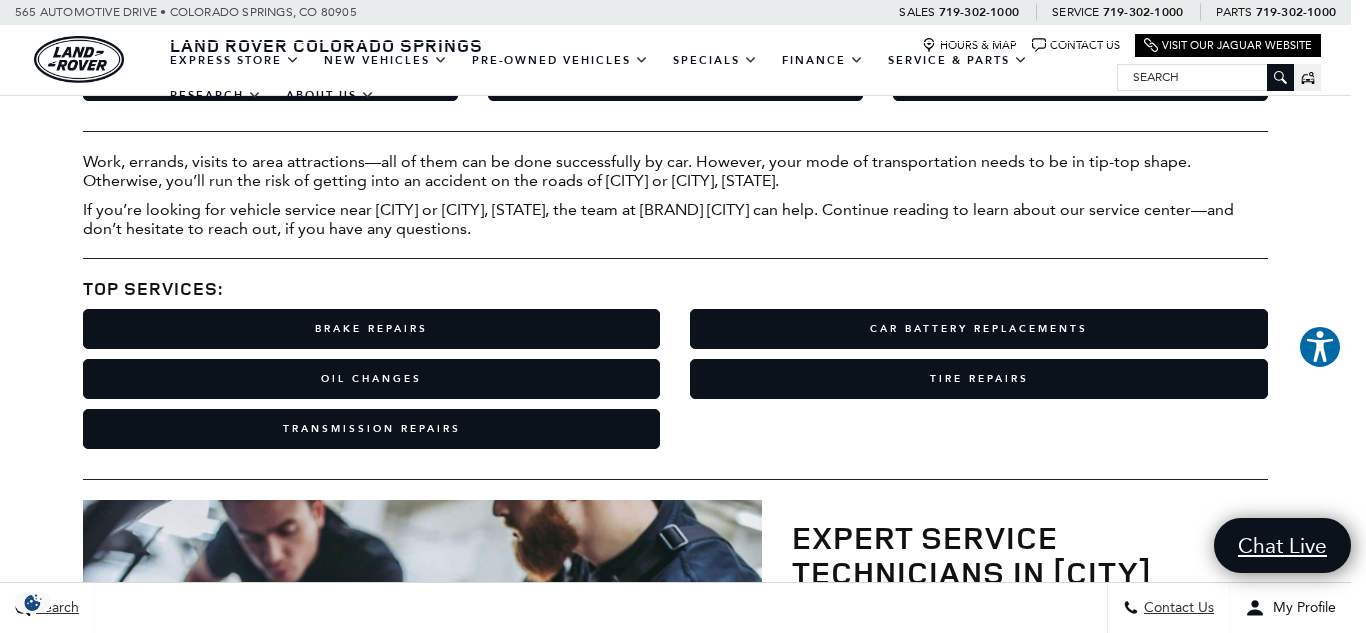 click at bounding box center (675, 5730) 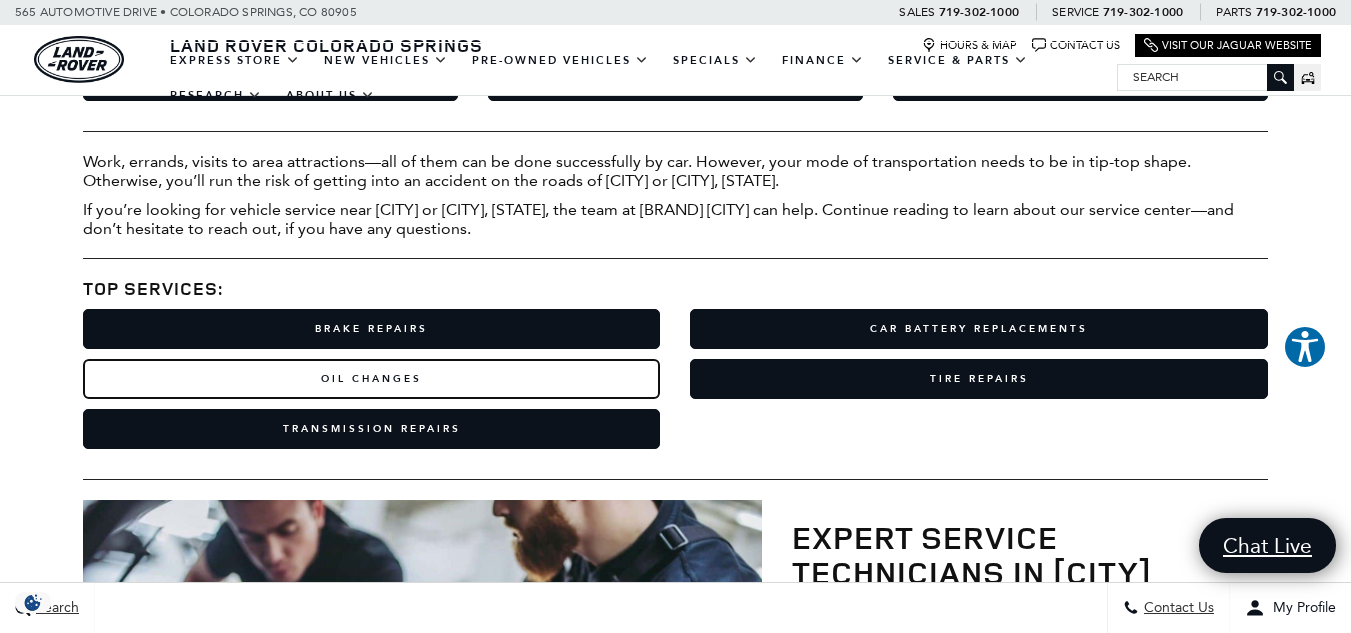 click on "Oil Changes" at bounding box center (372, 379) 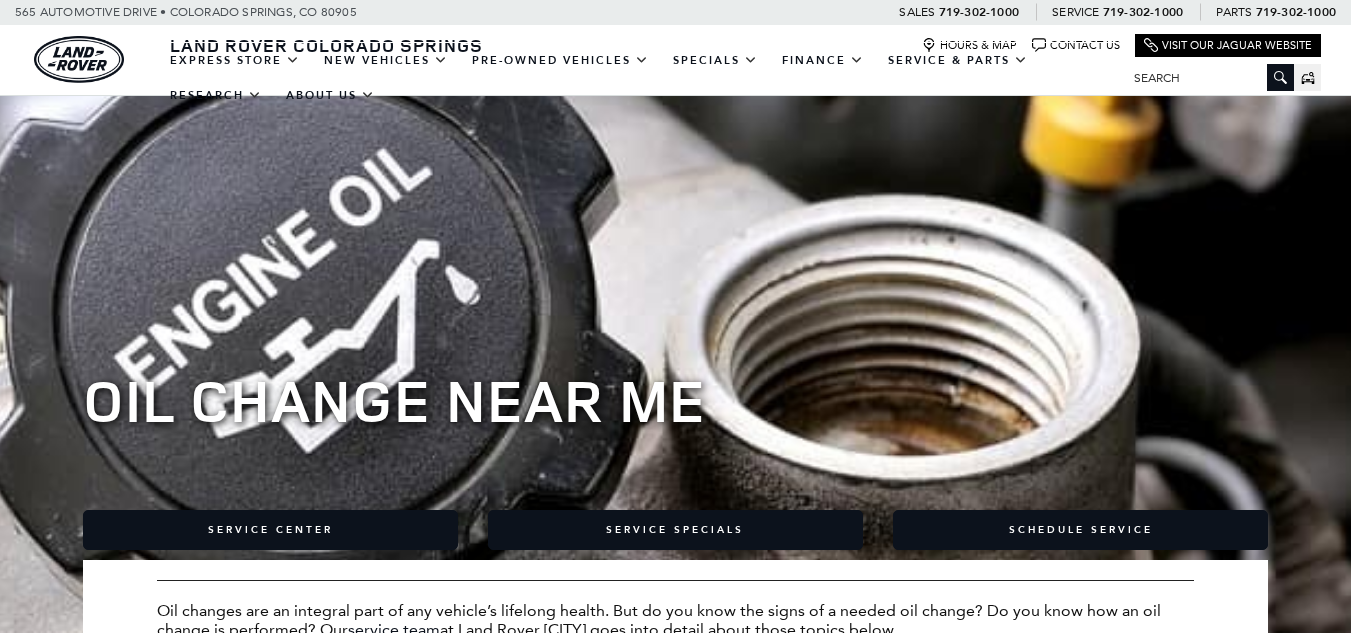scroll, scrollTop: 0, scrollLeft: 0, axis: both 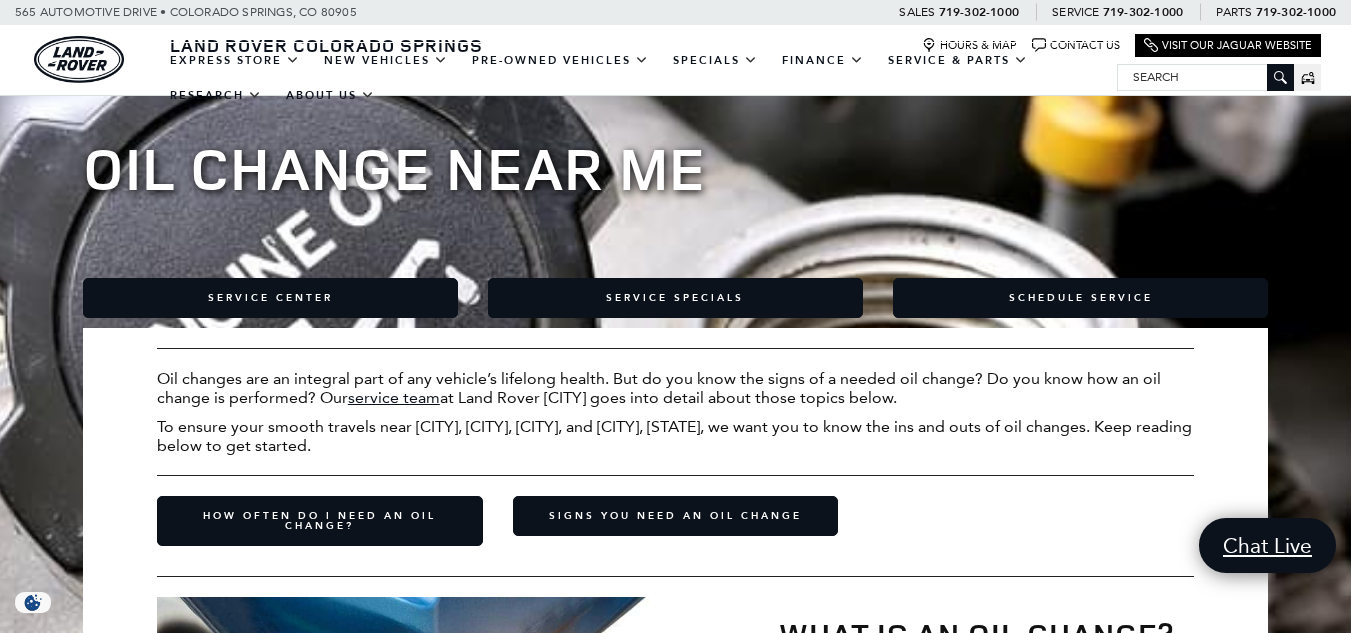 drag, startPoint x: 1356, startPoint y: 61, endPoint x: 1364, endPoint y: 100, distance: 39.812057 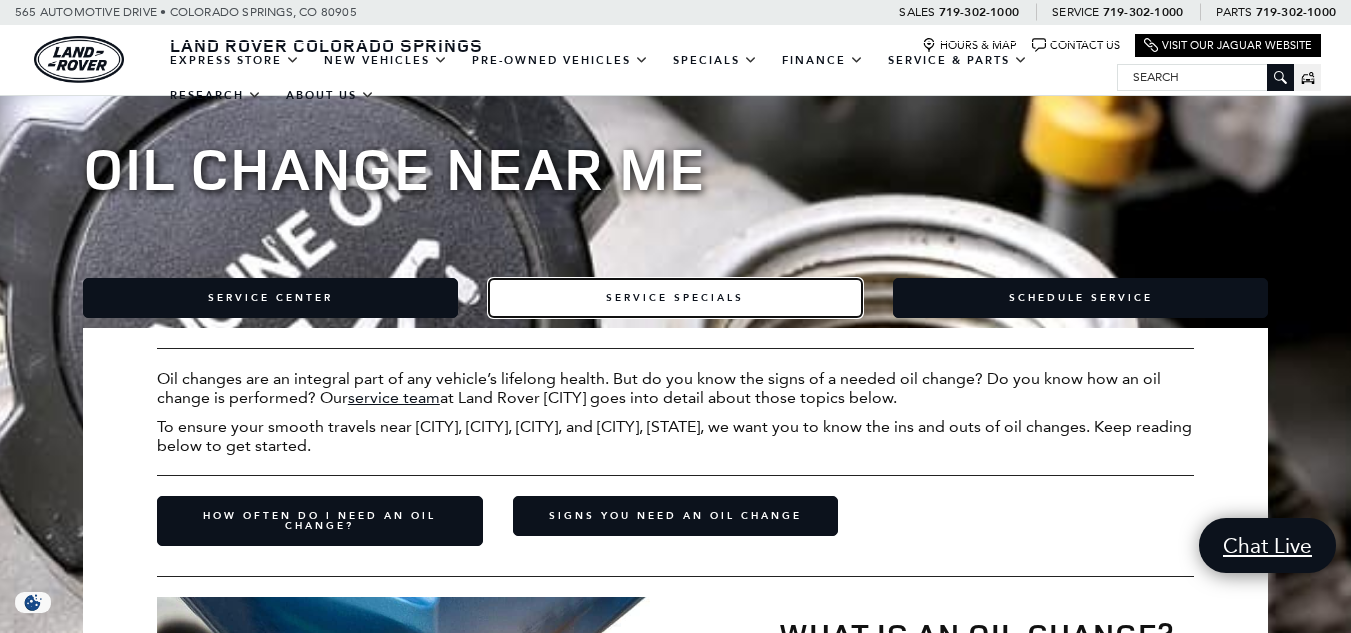 click on "Service Specials" at bounding box center (675, 298) 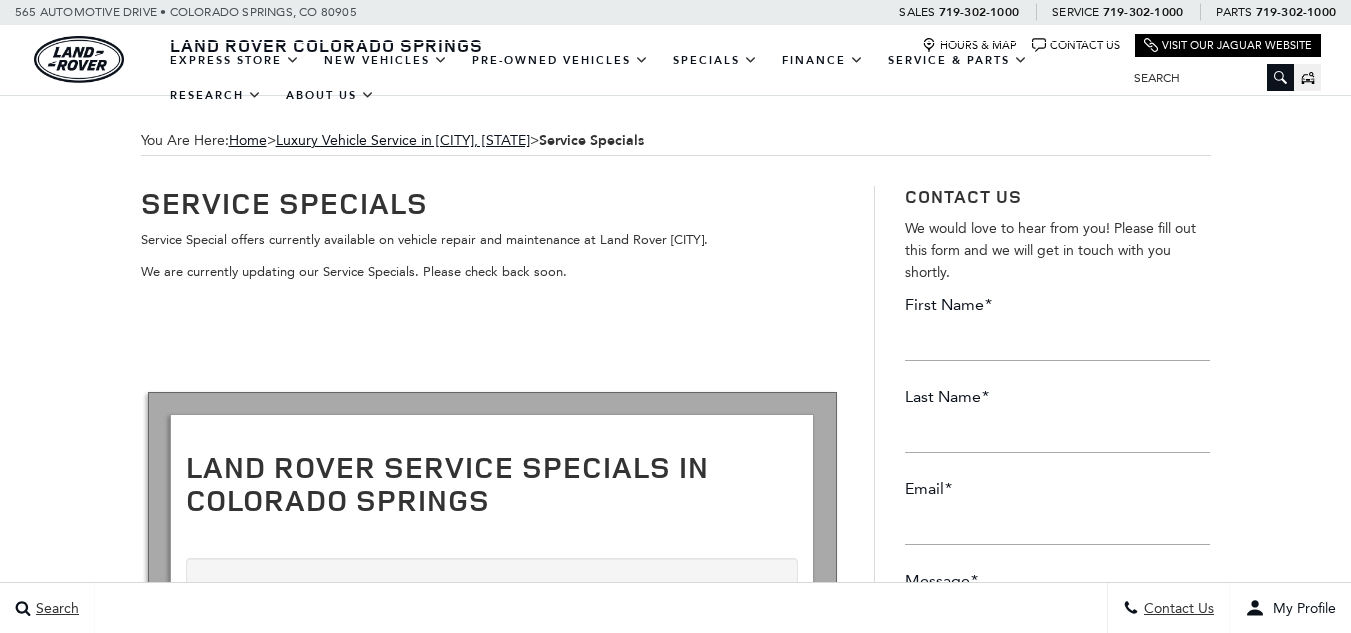 scroll, scrollTop: 0, scrollLeft: 0, axis: both 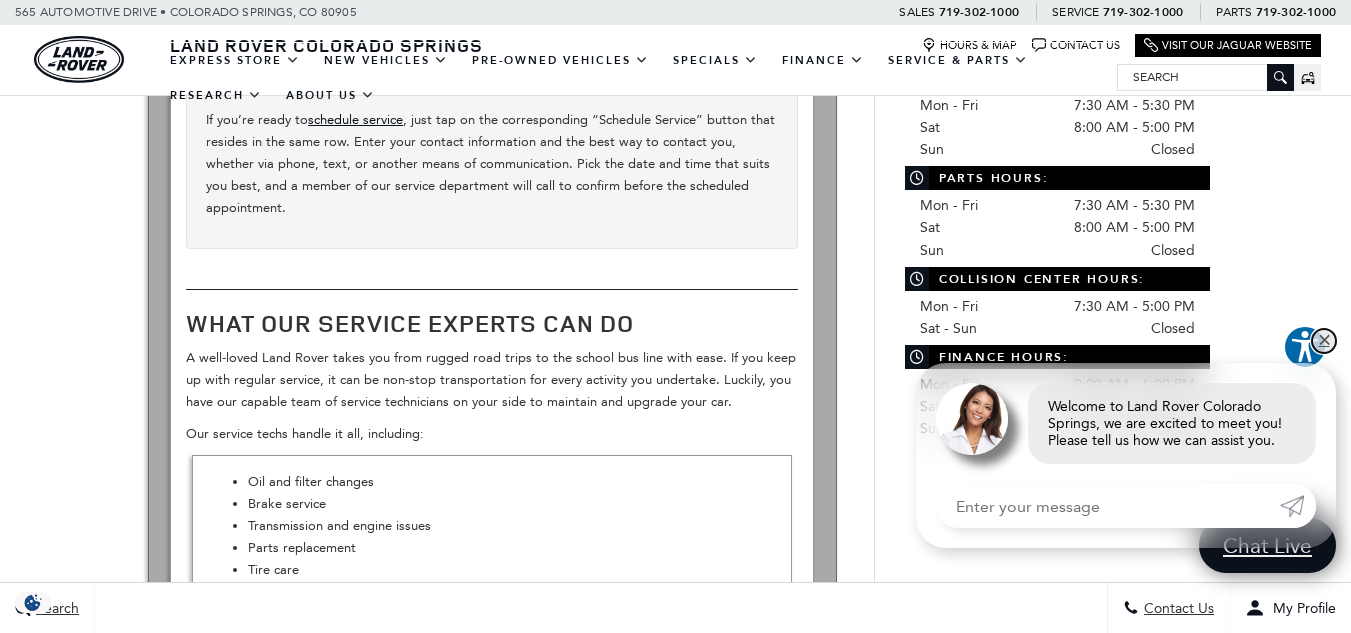 click on "✕" at bounding box center [1324, 341] 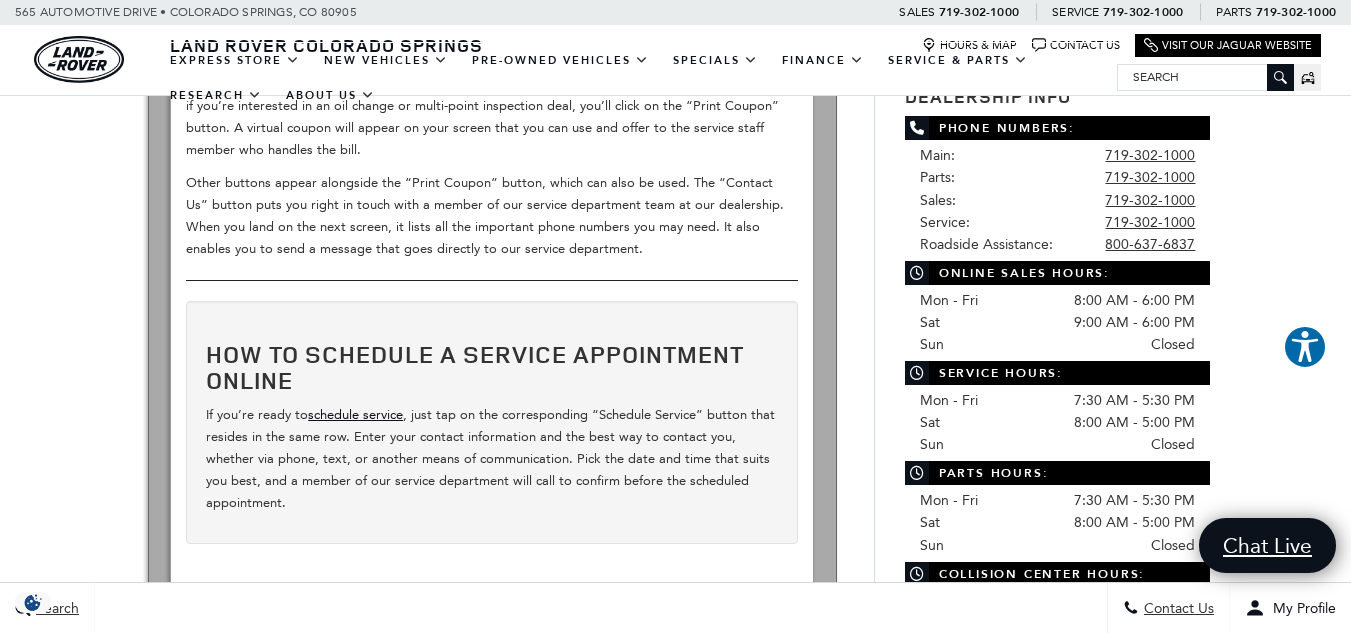 scroll, scrollTop: 770, scrollLeft: 0, axis: vertical 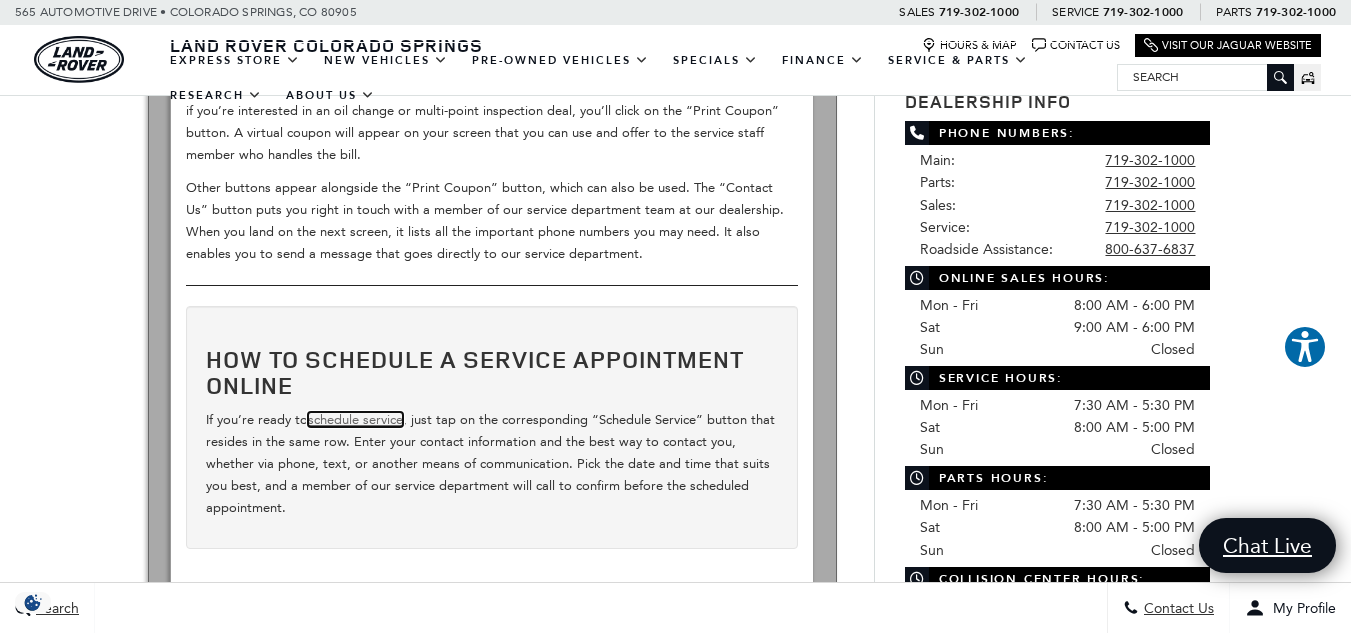 click on "schedule service" at bounding box center [355, 419] 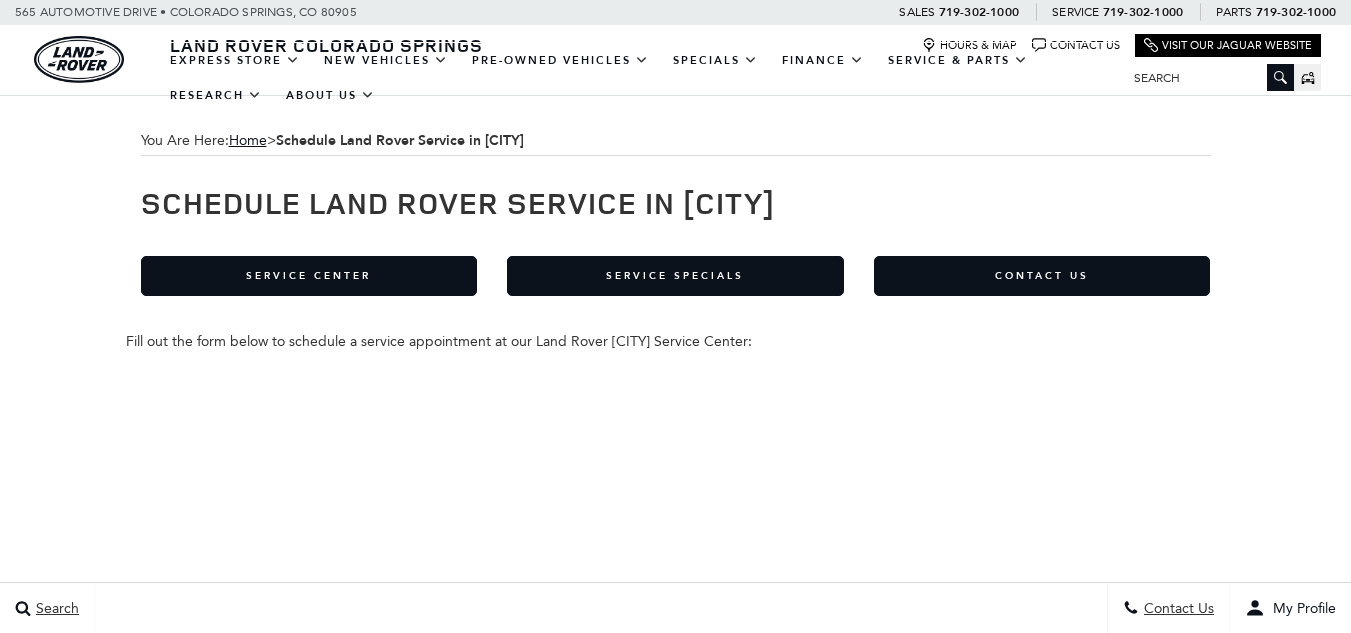 scroll, scrollTop: 0, scrollLeft: 0, axis: both 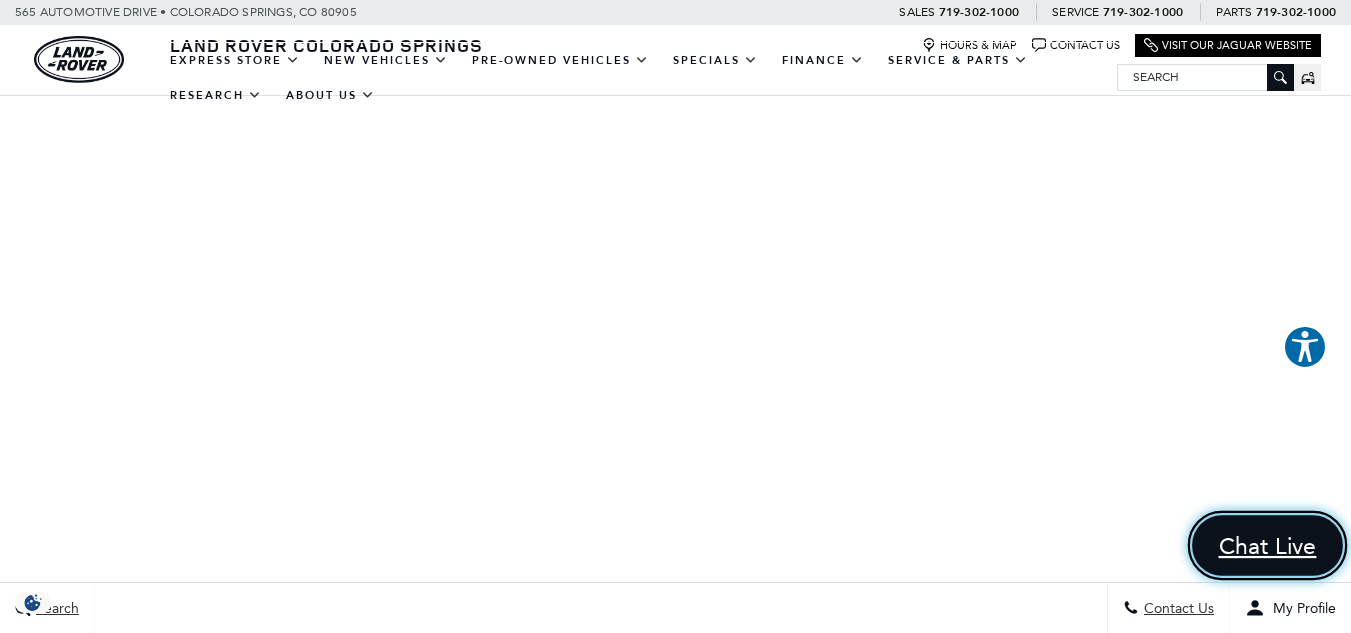 click on "Chat Live" at bounding box center (1268, 546) 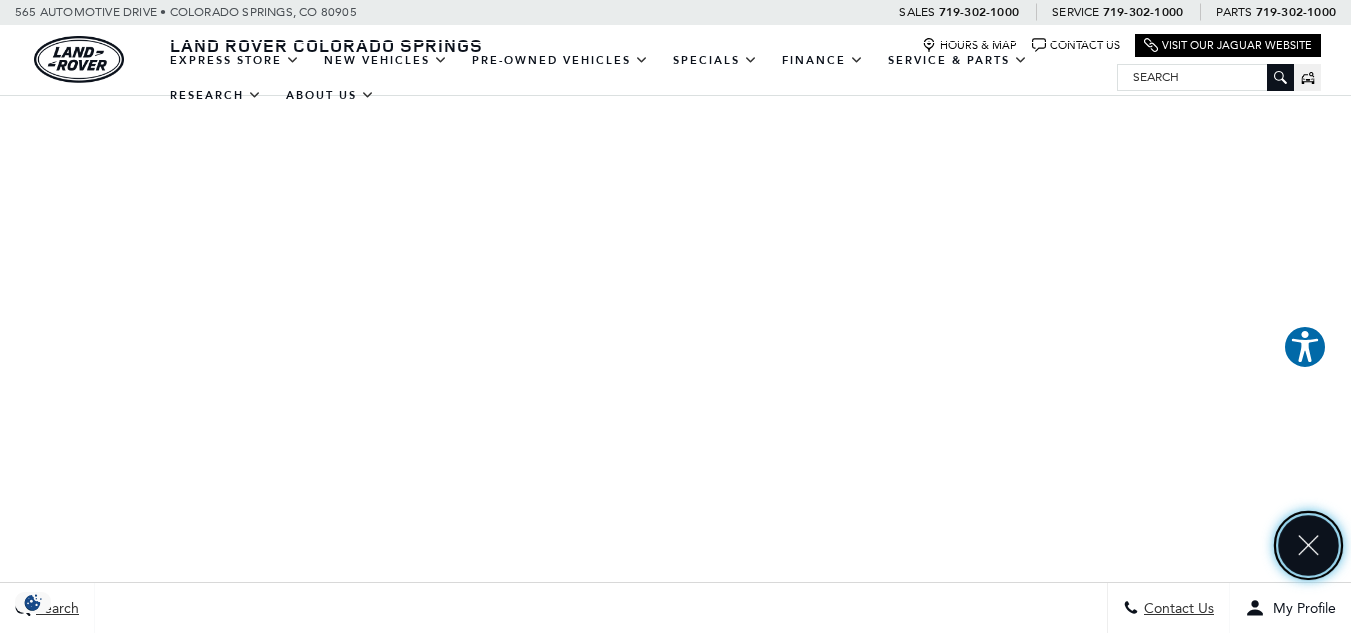 click at bounding box center (1309, 546) 